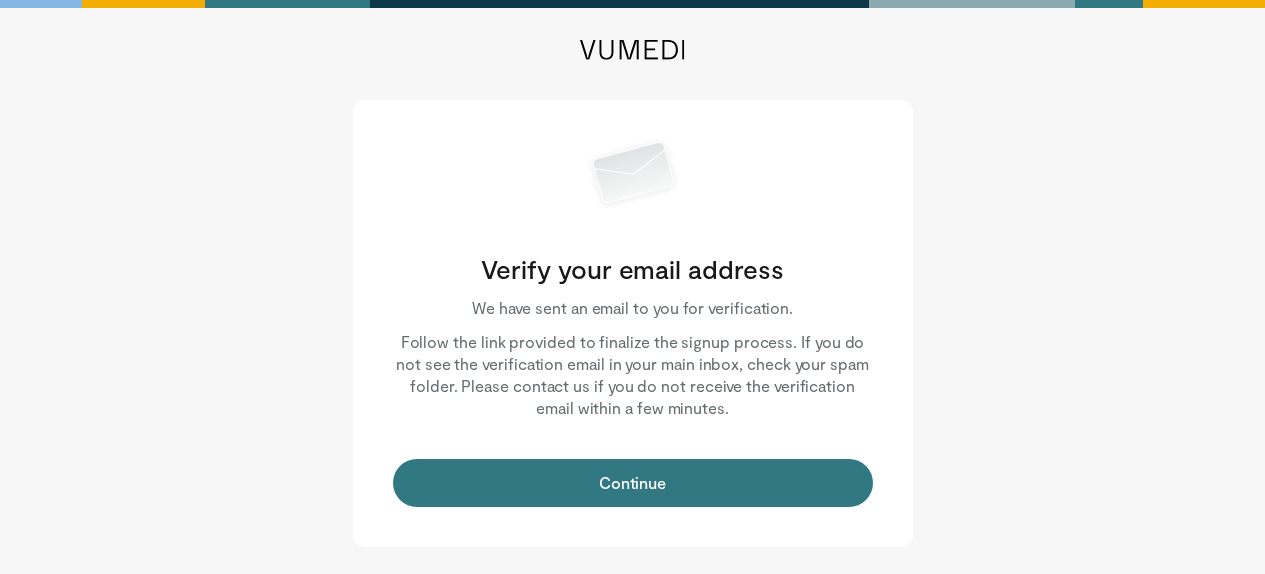 scroll, scrollTop: 0, scrollLeft: 0, axis: both 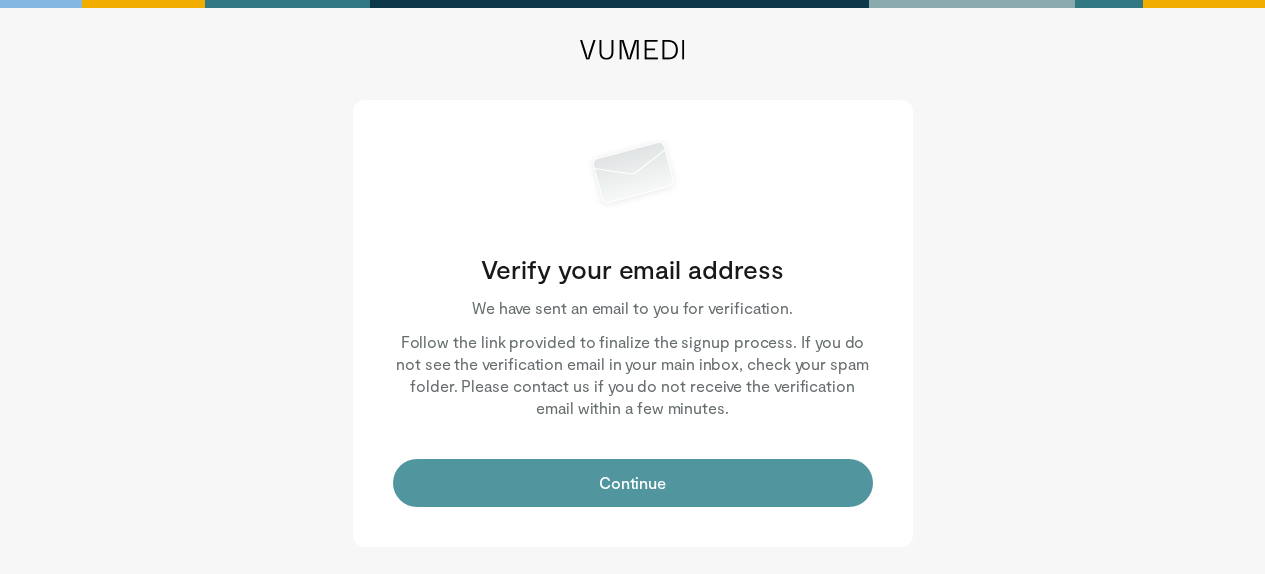 click on "Continue" at bounding box center (633, 483) 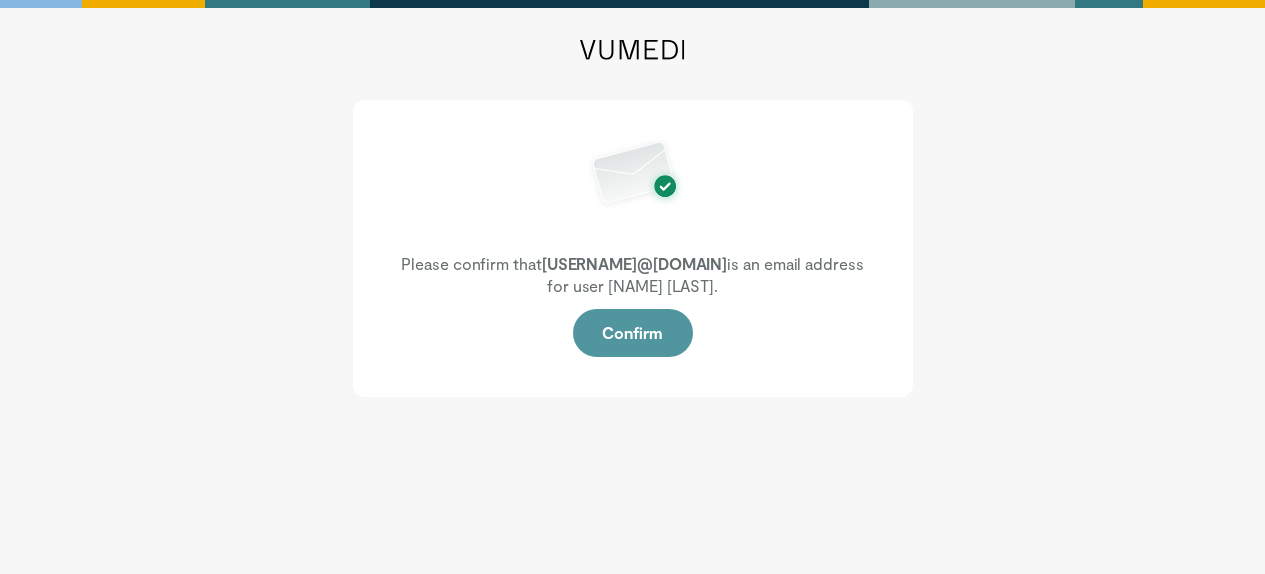 scroll, scrollTop: 0, scrollLeft: 0, axis: both 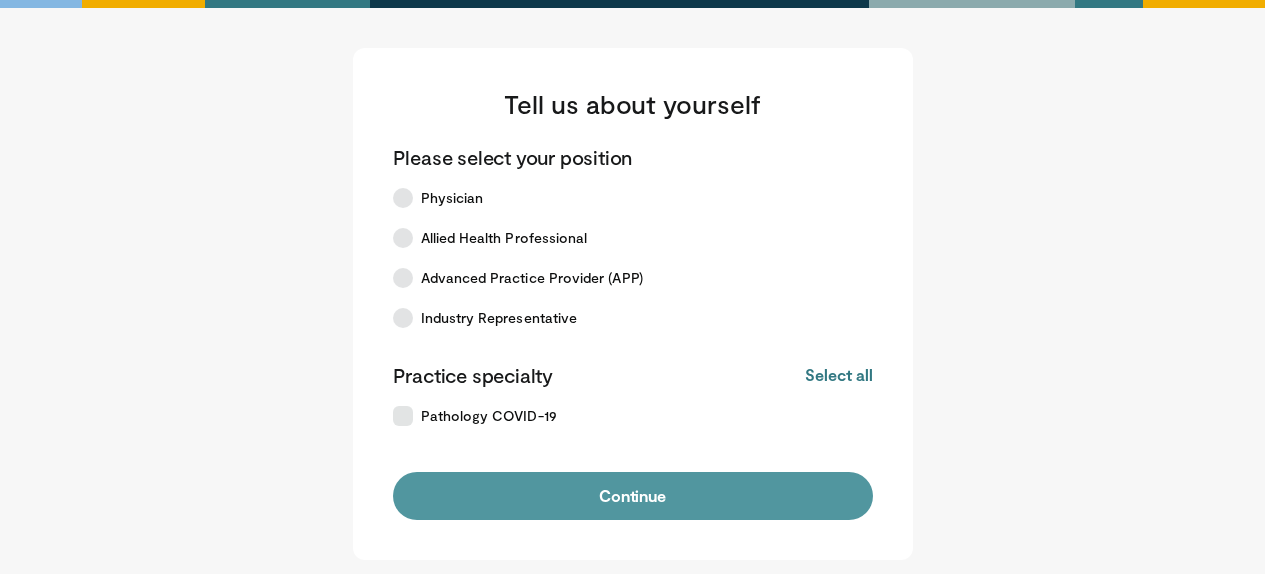 click on "Continue" at bounding box center (633, 496) 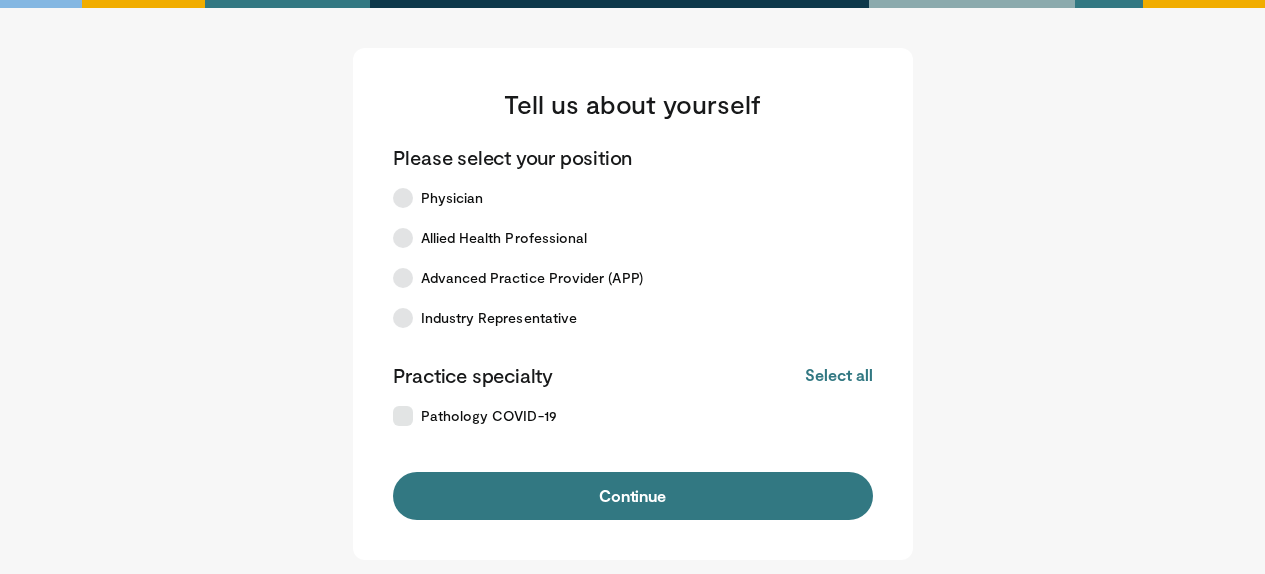 click on "Please select your position
Physician
Allied Health Professional
Advanced Practice Provider (APP)
Industry Representative
Practice specialty
Select all
Deselect all
Pathology COVID-19
Continue" at bounding box center (633, 332) 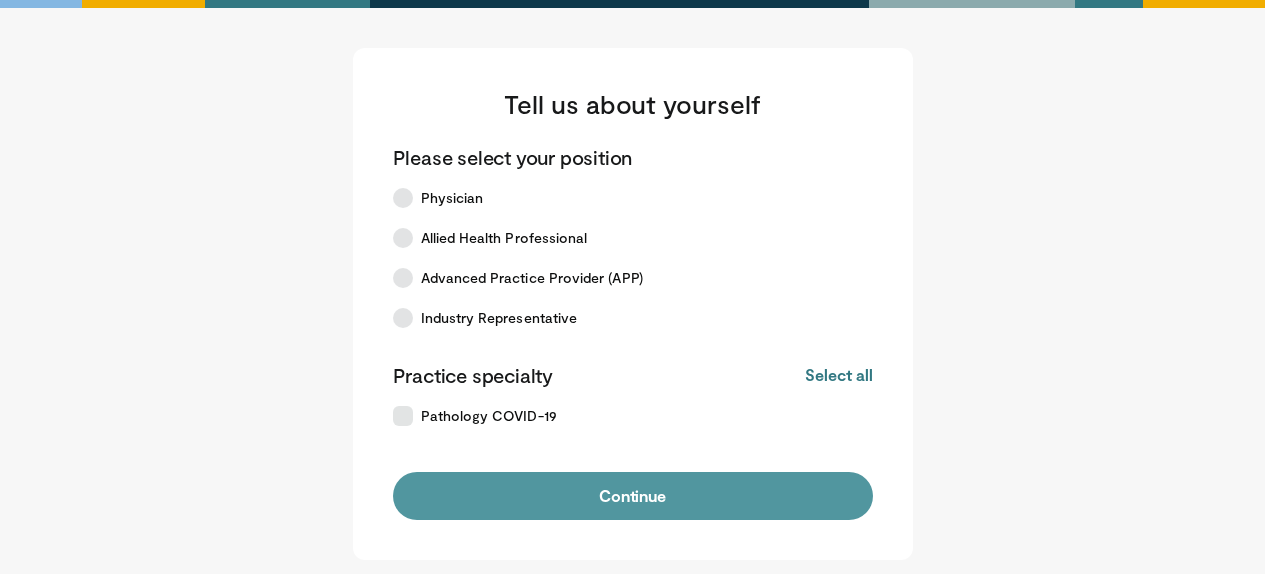 click on "Continue" at bounding box center (633, 496) 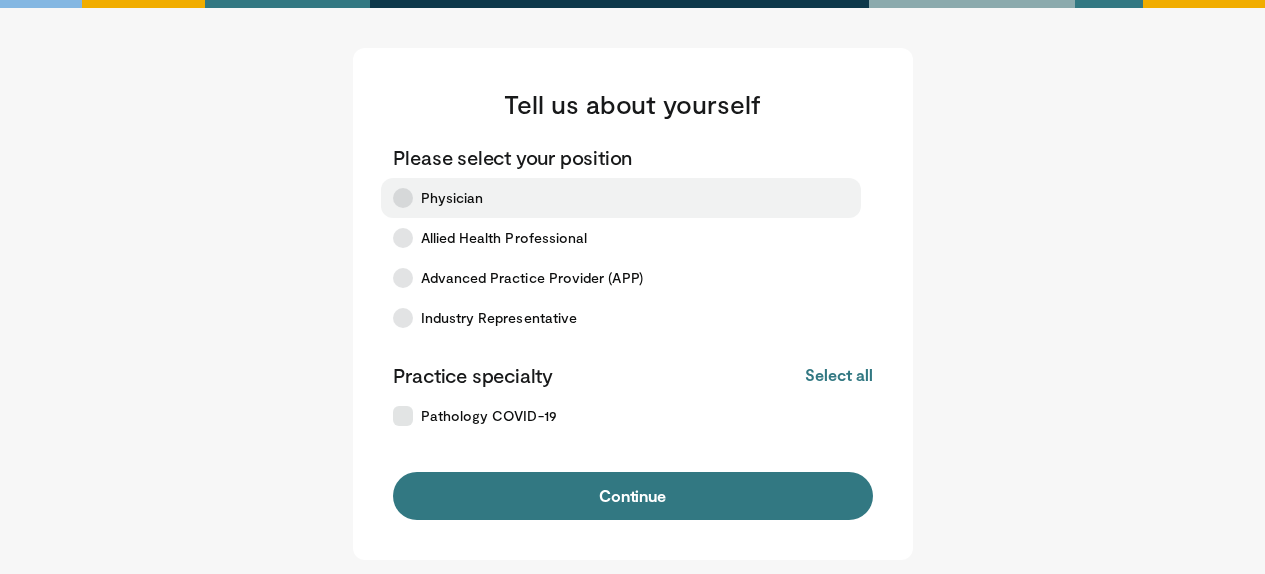 click at bounding box center (403, 198) 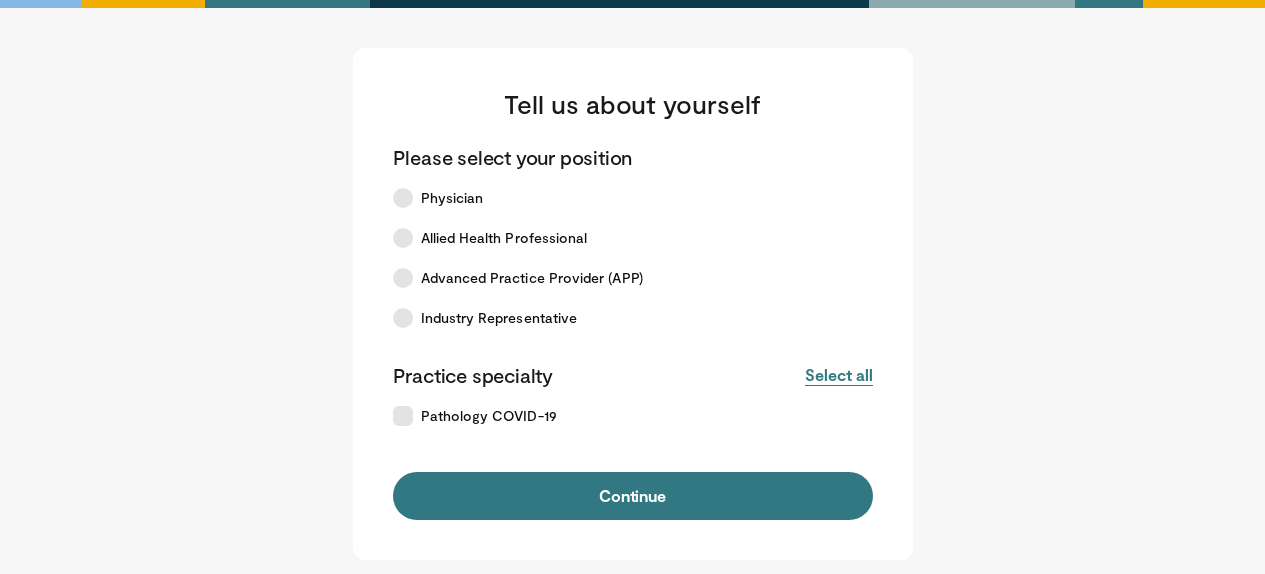 click on "Select all" at bounding box center [838, 375] 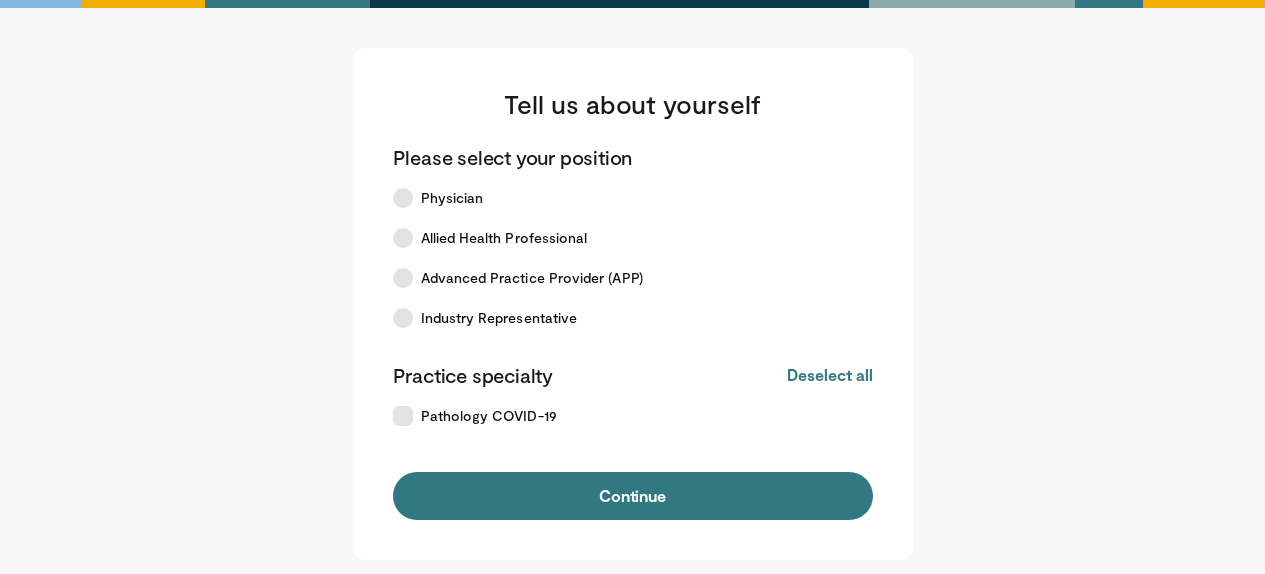 click on "Deselect all" at bounding box center [829, 375] 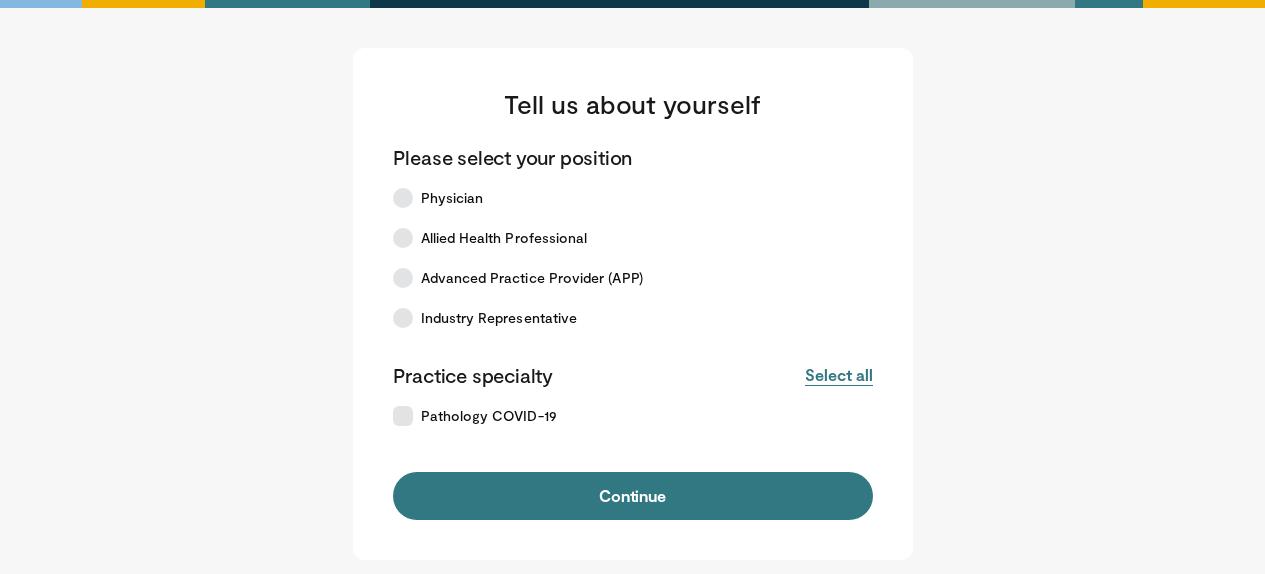click on "Select all" at bounding box center (838, 375) 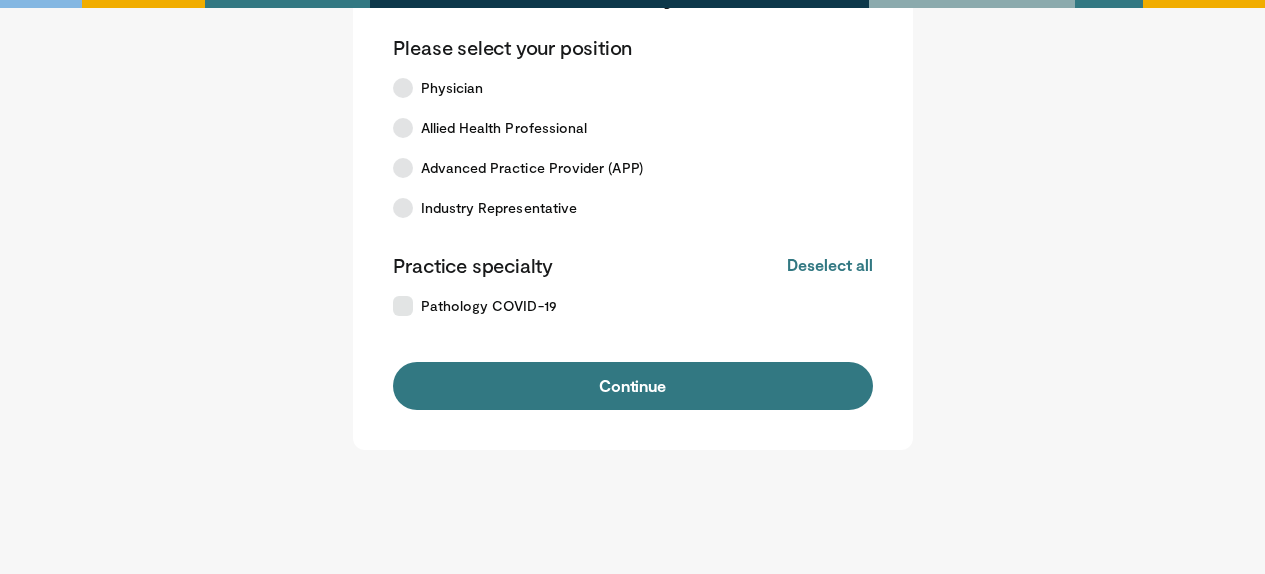 scroll, scrollTop: 184, scrollLeft: 0, axis: vertical 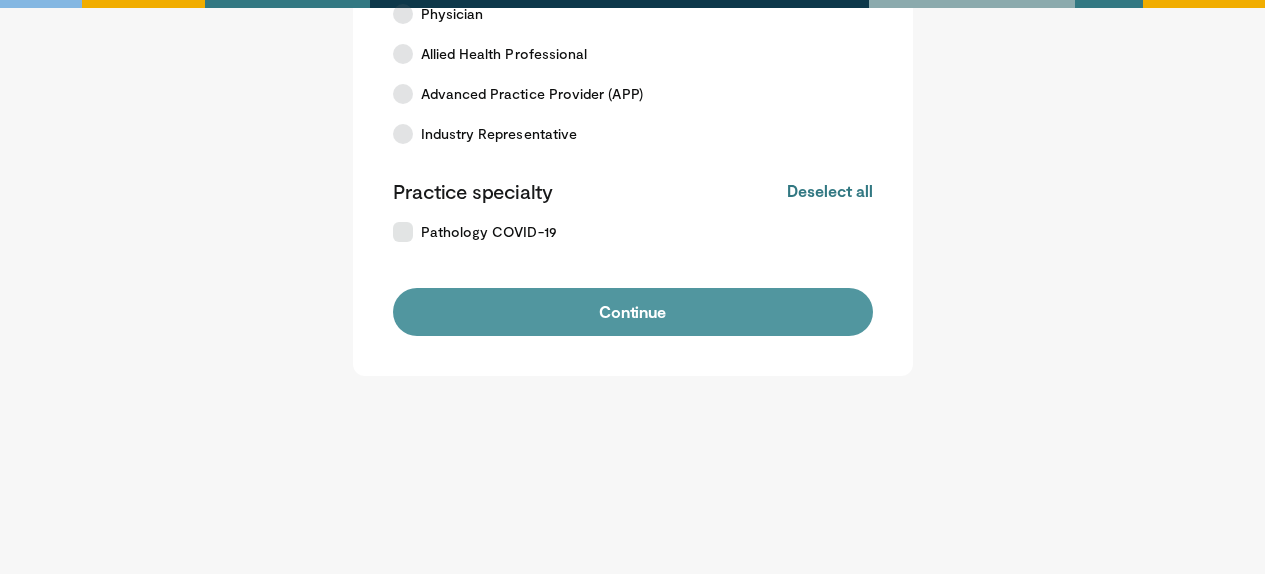click on "Continue" at bounding box center (633, 312) 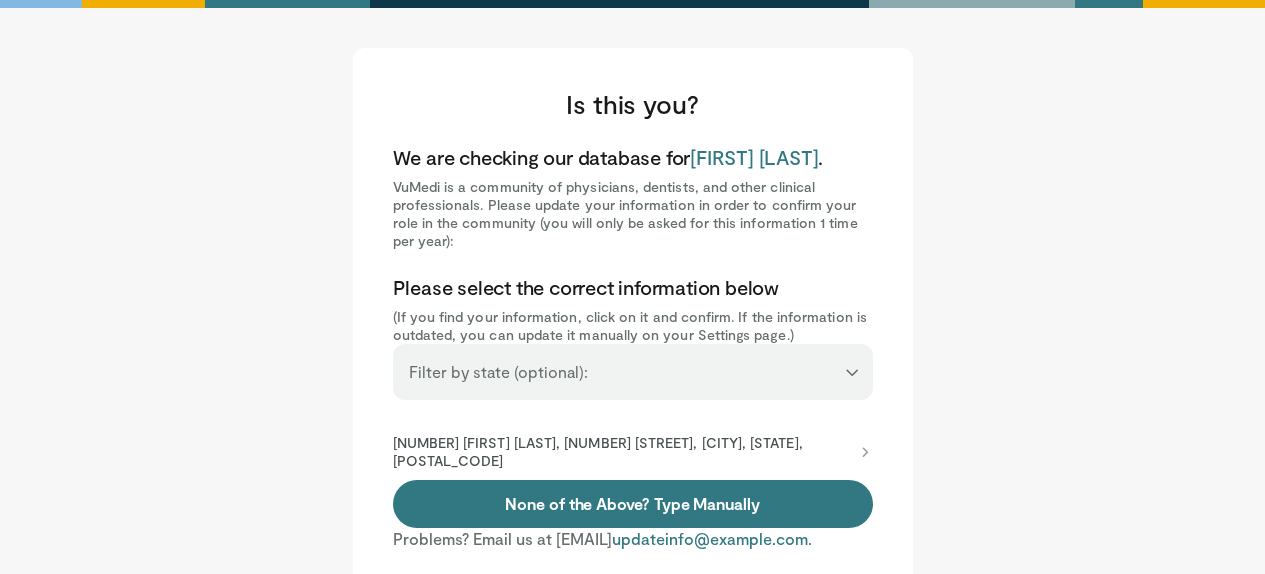 scroll, scrollTop: 25, scrollLeft: 0, axis: vertical 